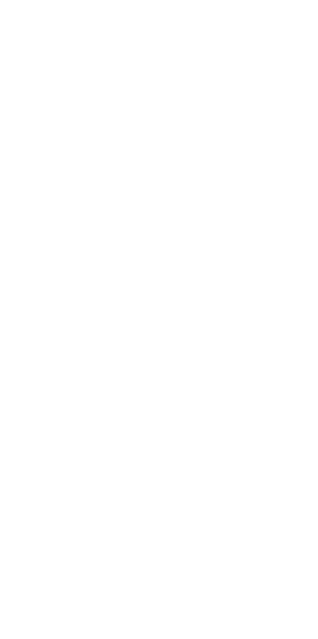 scroll, scrollTop: 0, scrollLeft: 0, axis: both 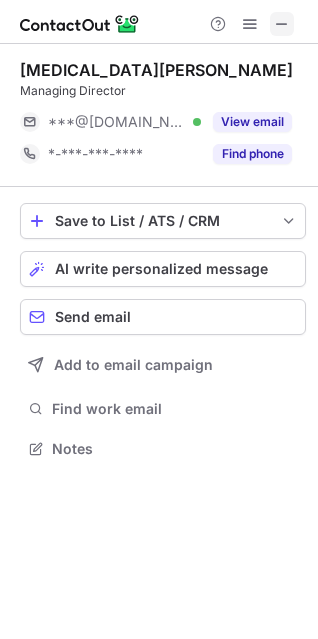 click at bounding box center (282, 24) 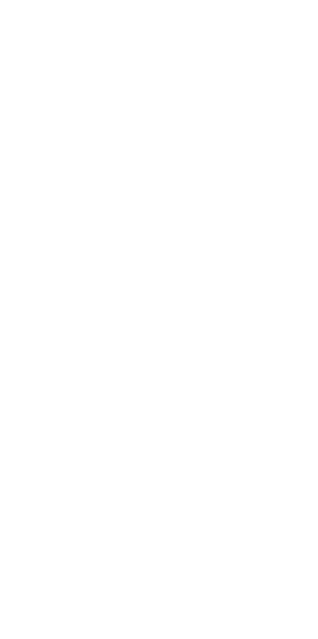 scroll, scrollTop: 0, scrollLeft: 0, axis: both 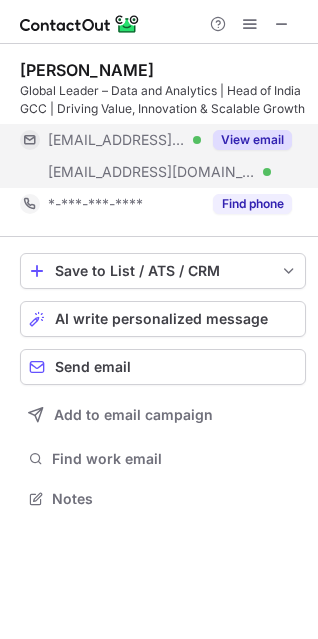 click on "View email" at bounding box center (252, 140) 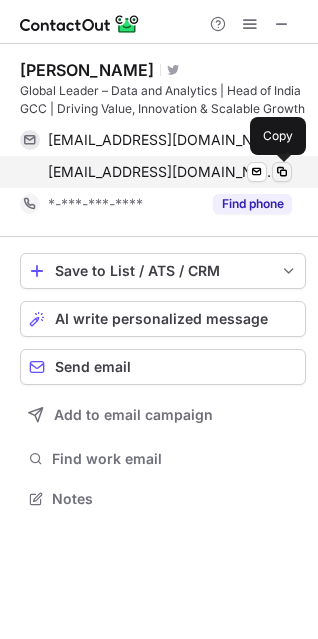 click at bounding box center (282, 172) 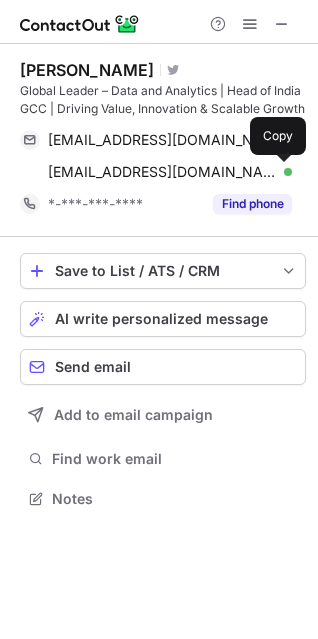 type 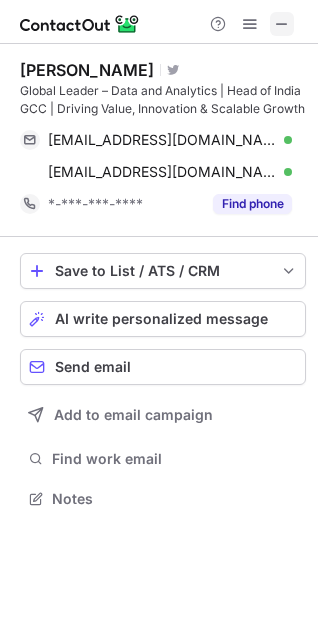 click at bounding box center (282, 24) 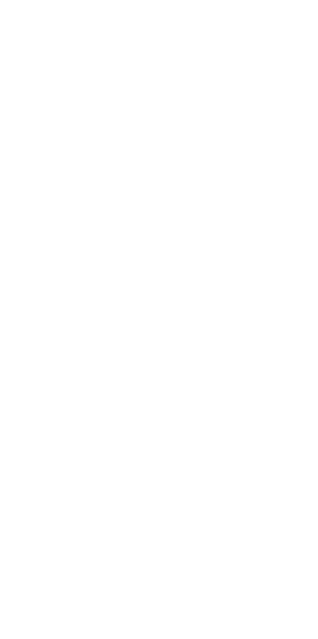 scroll, scrollTop: 0, scrollLeft: 0, axis: both 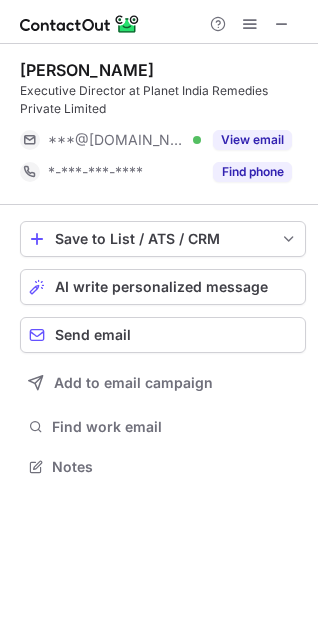 drag, startPoint x: 285, startPoint y: 18, endPoint x: 296, endPoint y: -28, distance: 47.296936 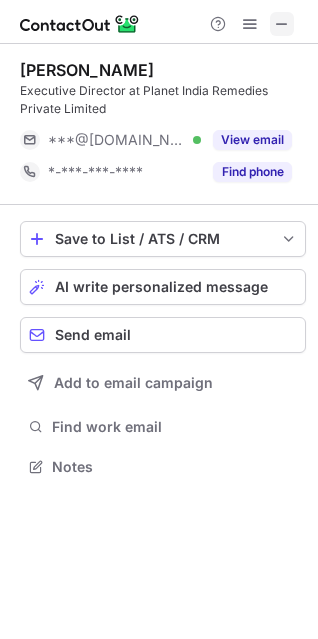 click at bounding box center (282, 24) 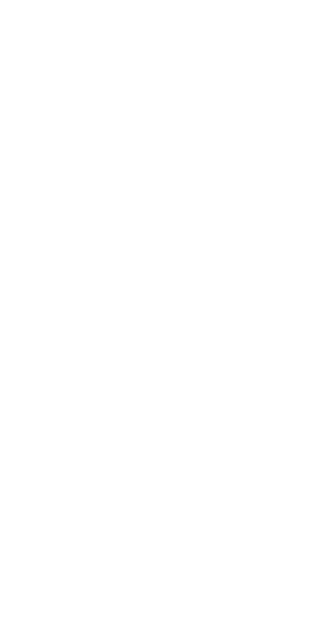 scroll, scrollTop: 0, scrollLeft: 0, axis: both 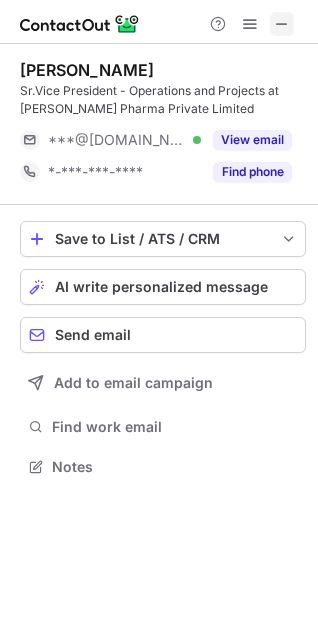 click at bounding box center (282, 24) 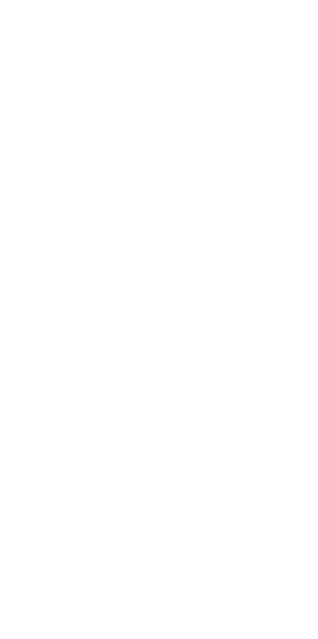 scroll, scrollTop: 0, scrollLeft: 0, axis: both 